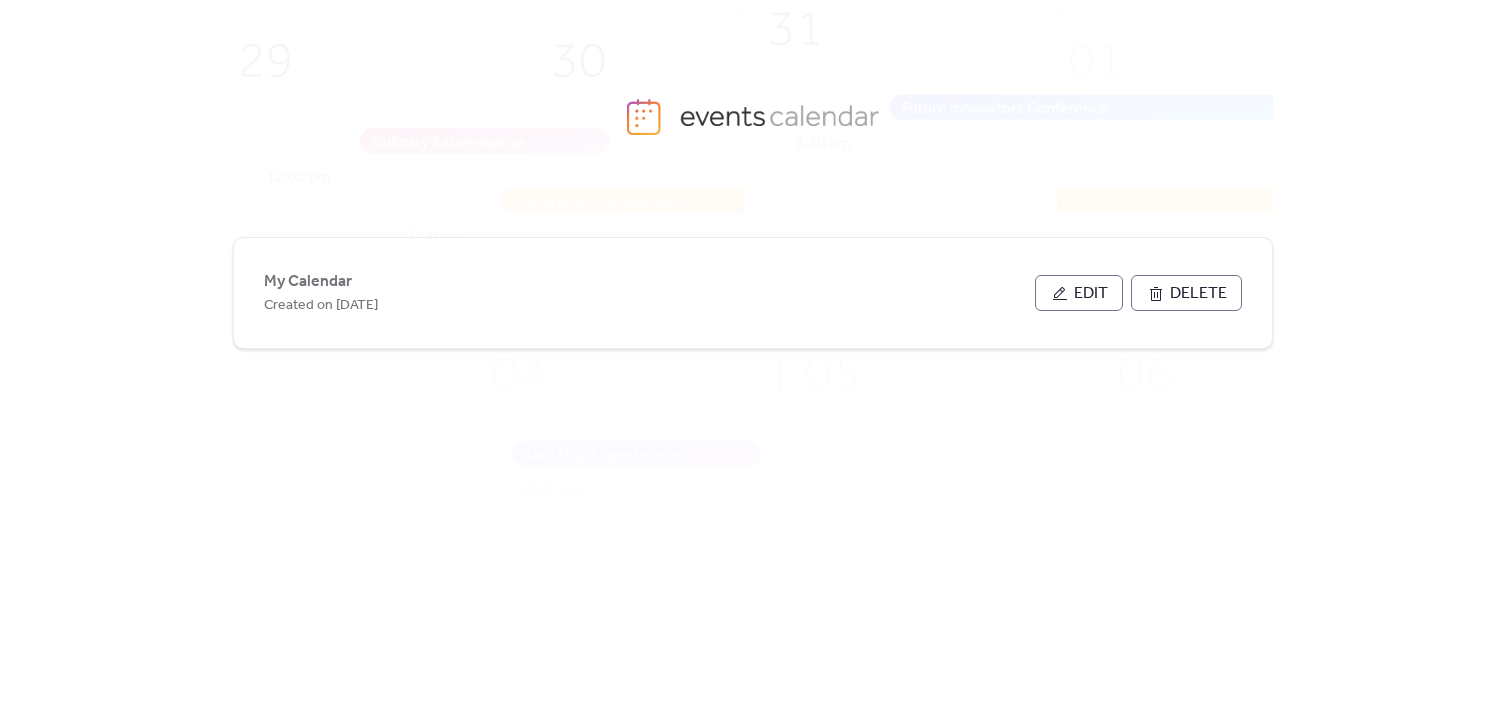 scroll, scrollTop: 0, scrollLeft: 0, axis: both 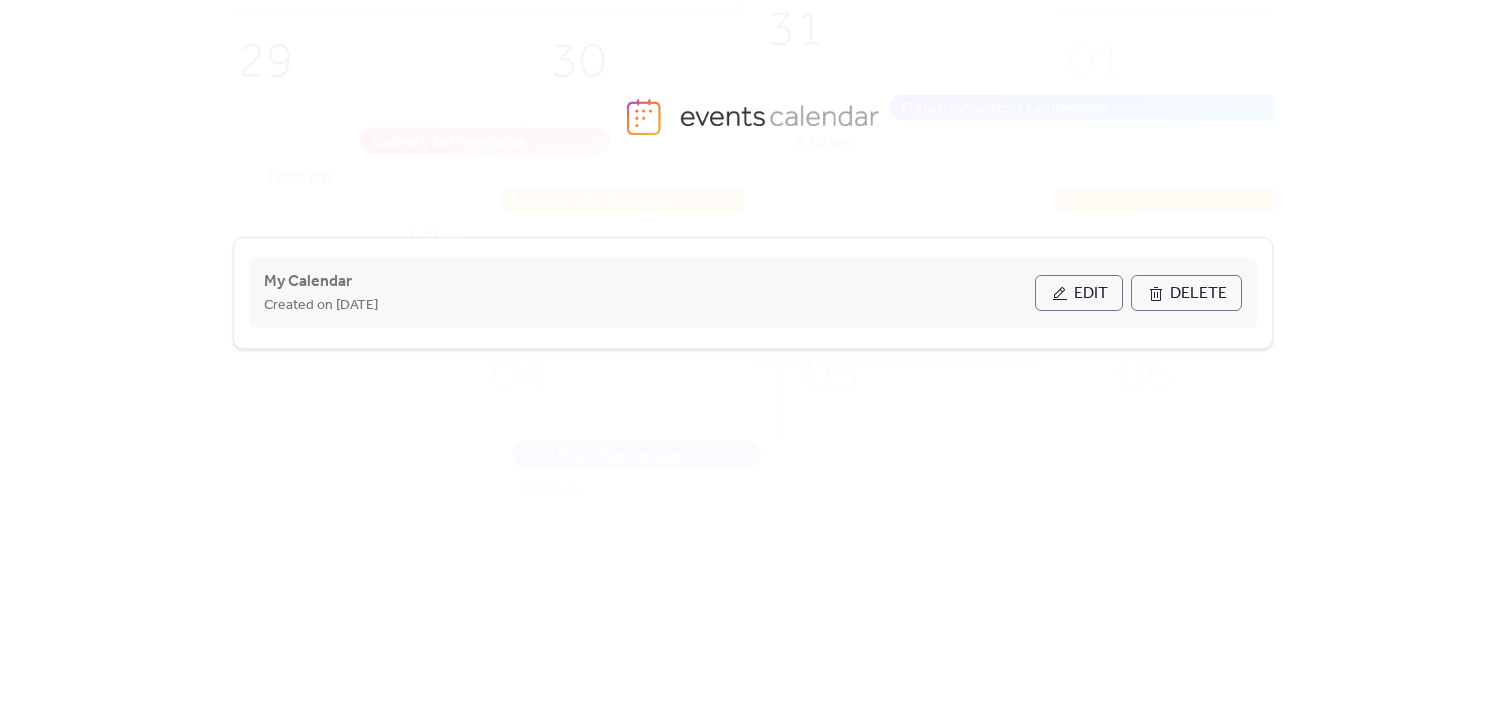 click on "Edit" at bounding box center (1091, 294) 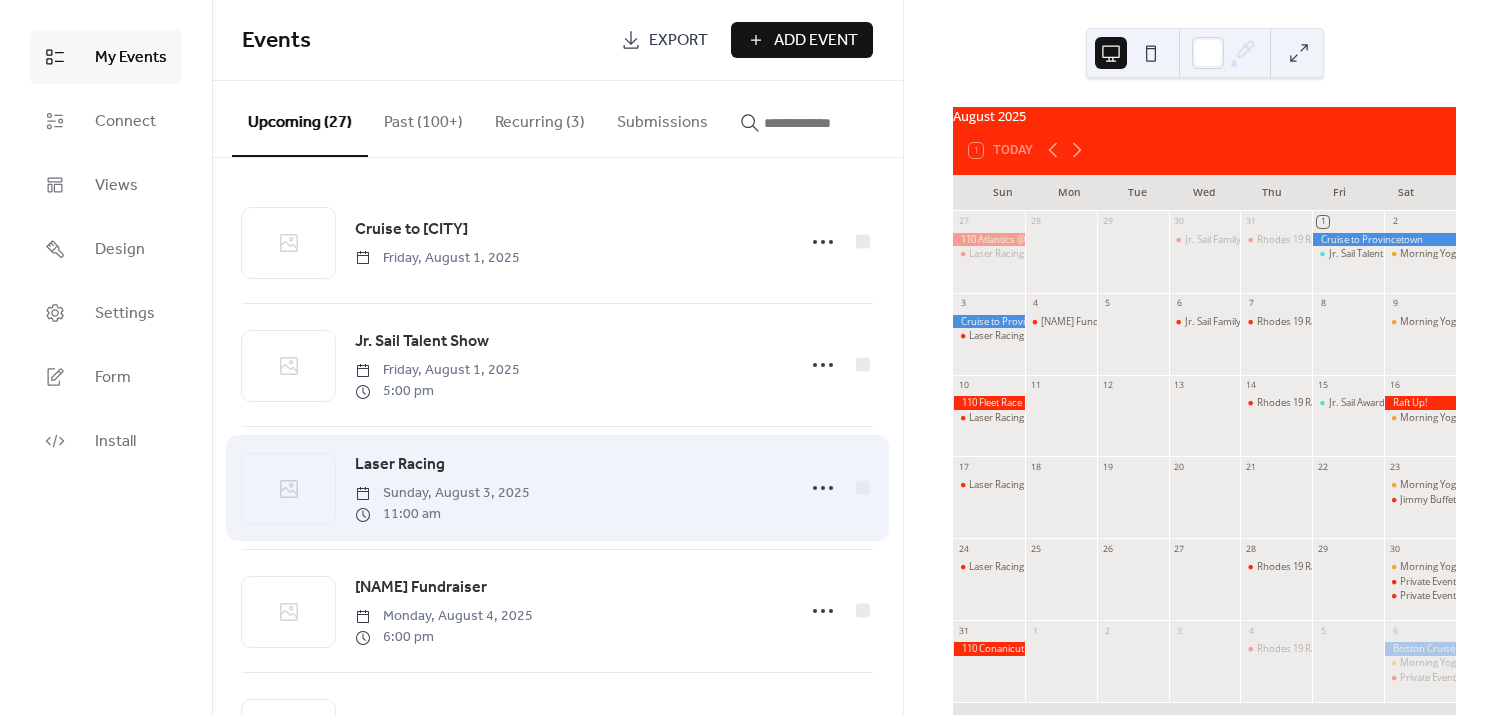 scroll, scrollTop: 0, scrollLeft: 0, axis: both 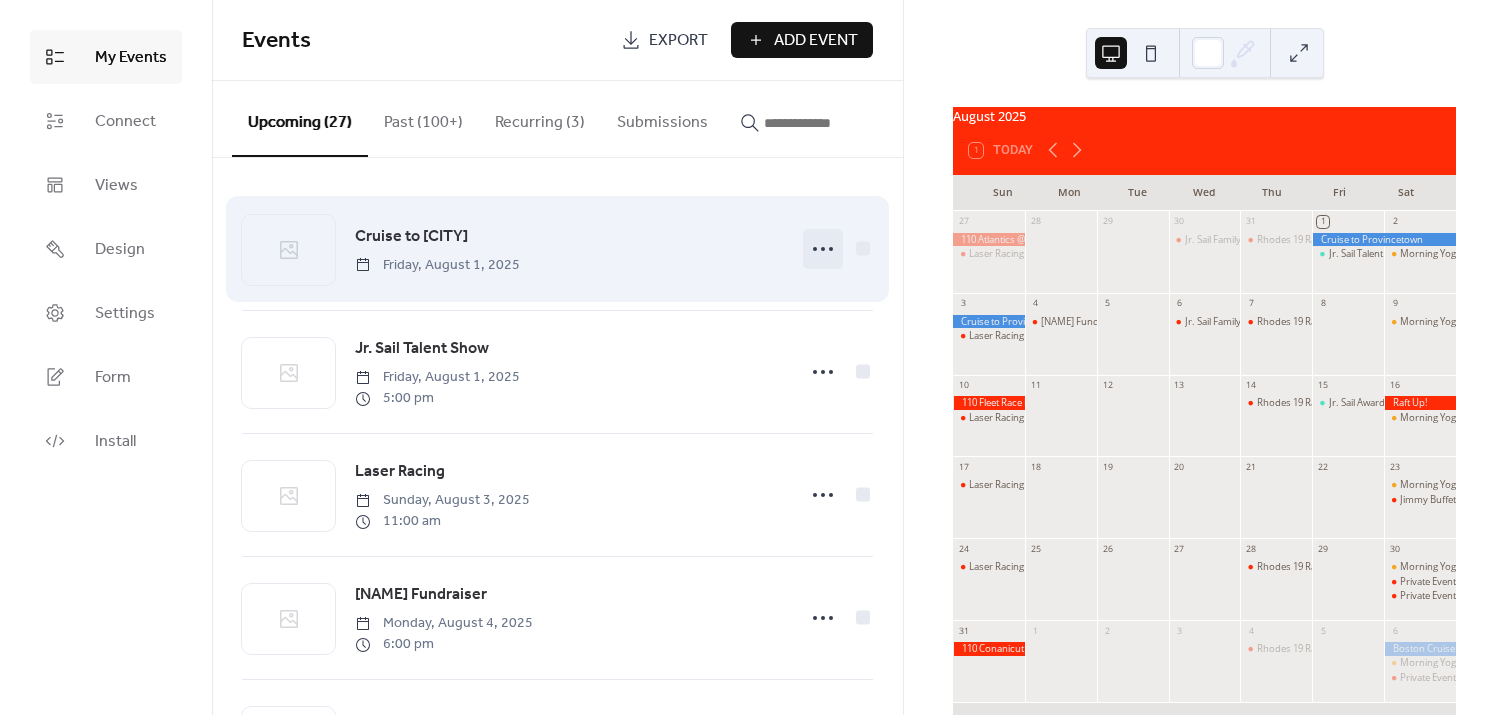 click 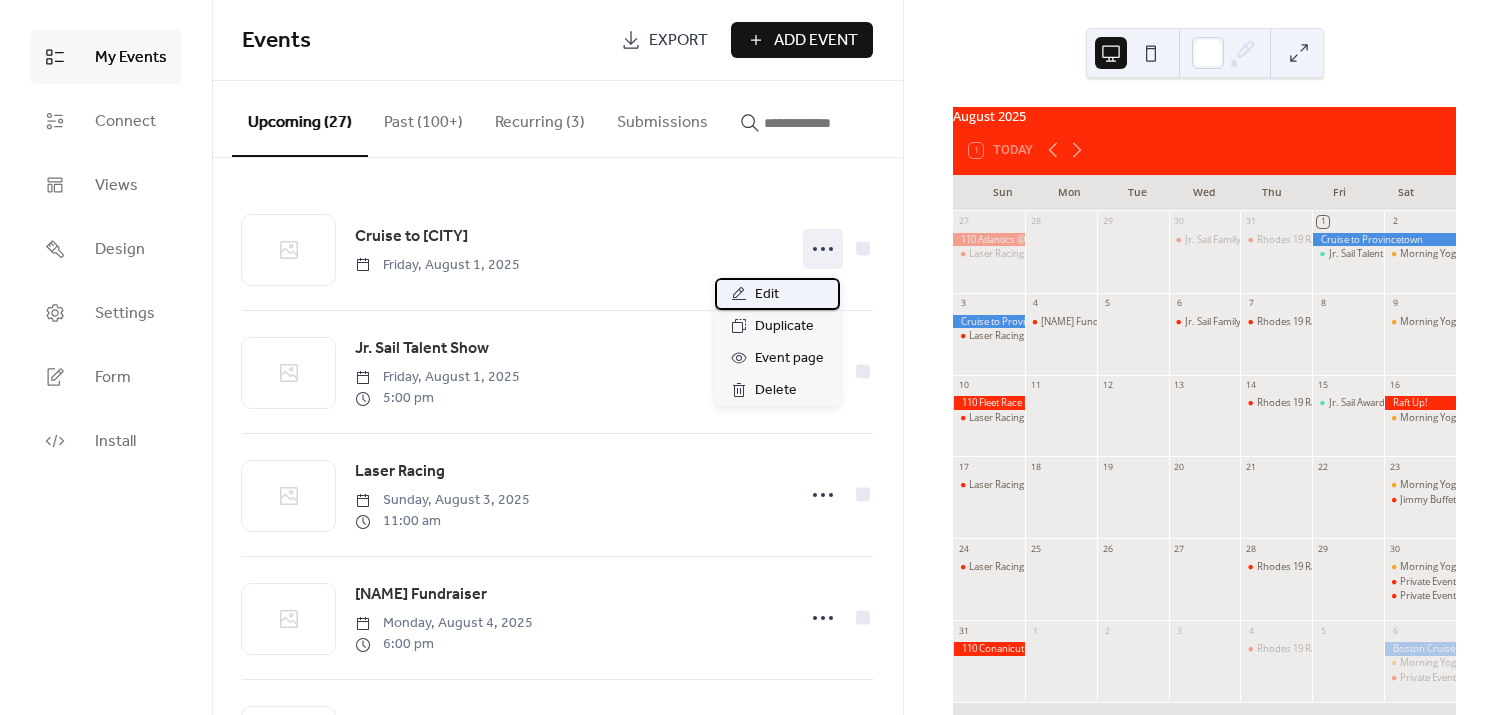 click on "Edit" at bounding box center [777, 294] 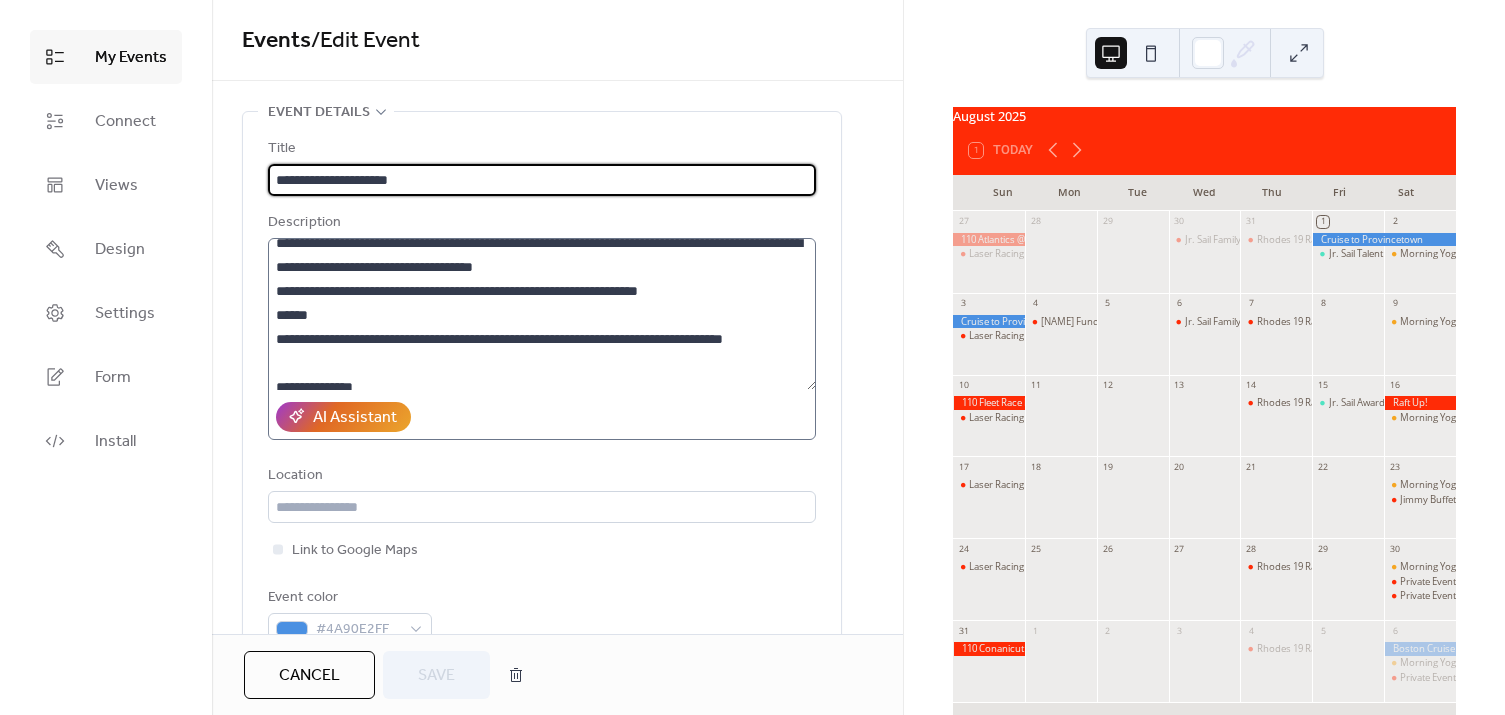 scroll, scrollTop: 90, scrollLeft: 0, axis: vertical 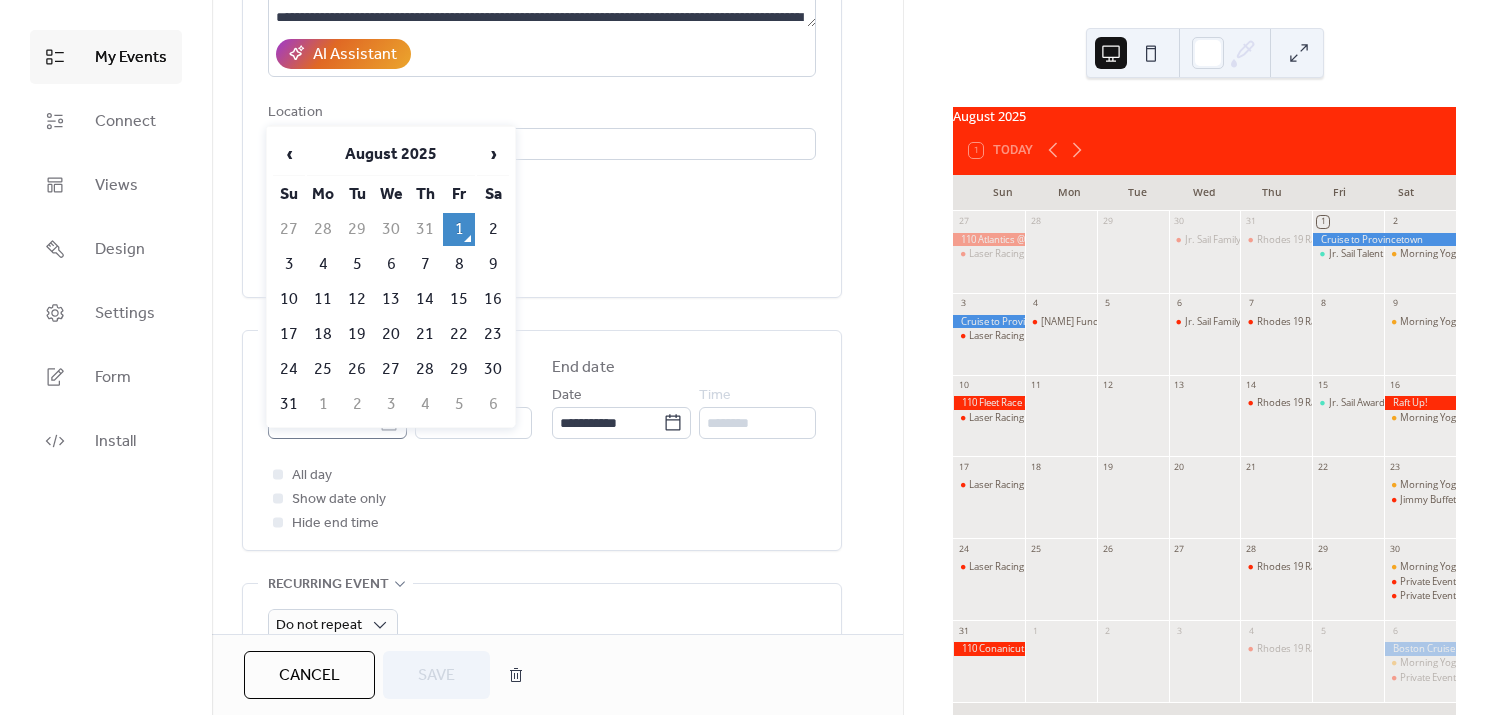 click on "My Events Connect Views Design Settings Form Install My Events Events  /  Edit Event Event details Title [TEXT] Description AI Assistant Location Link to Google Maps Event color [COLOR] ••• Date and time Start date Date [DATE] Time [TIME] End date Date [DATE] Time [TIME] All day Show date only Hide end time ••• Recurring event Do not repeat ••• Event image ; ••• Event links URL Text to display Open in new tab ••• Categories No categories added yet. Add Category  🔒 ••• RSVP Enable RSVP  🔒 Limit number of guests ••• Cancel Save August 2025 1 Laser Racing 2 3 4 5 6 Jr. Sail Family Night 7 Rhodes 19 Racing 8 Jr. Sail Talent Show 9 Morning Yoga at HYC 10 Laser Racing 11 12 13 14 Joan Meschino Fundraiser 15 16 [CITY] Cruise 17 Jimmy Buffet Night 18 R19 - "Grab & Go" Race & Awards Night 19 Morning Yoga at HYC 20 Laser Racing 21 22 23 24 25 26 27 28 29 30 31" at bounding box center (752, 357) 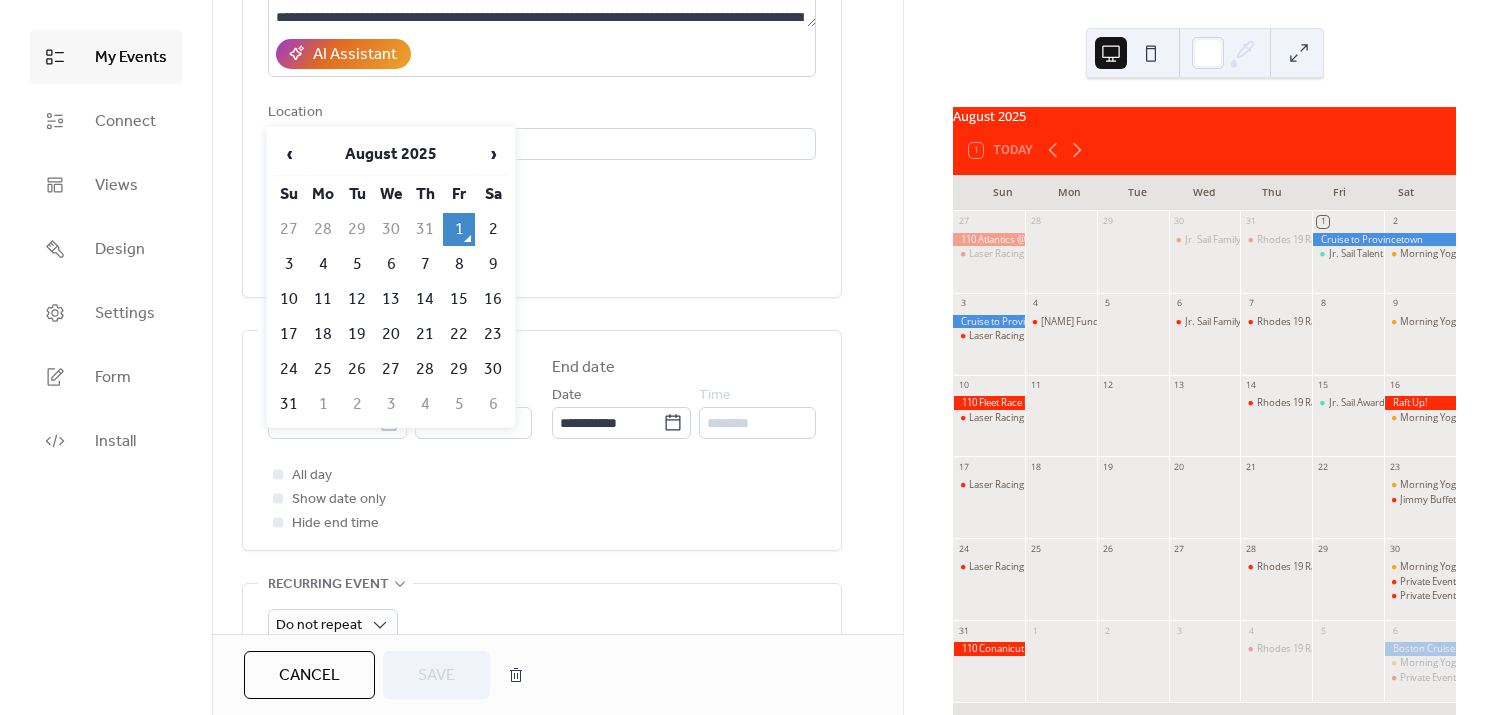 click on "2" at bounding box center (493, 229) 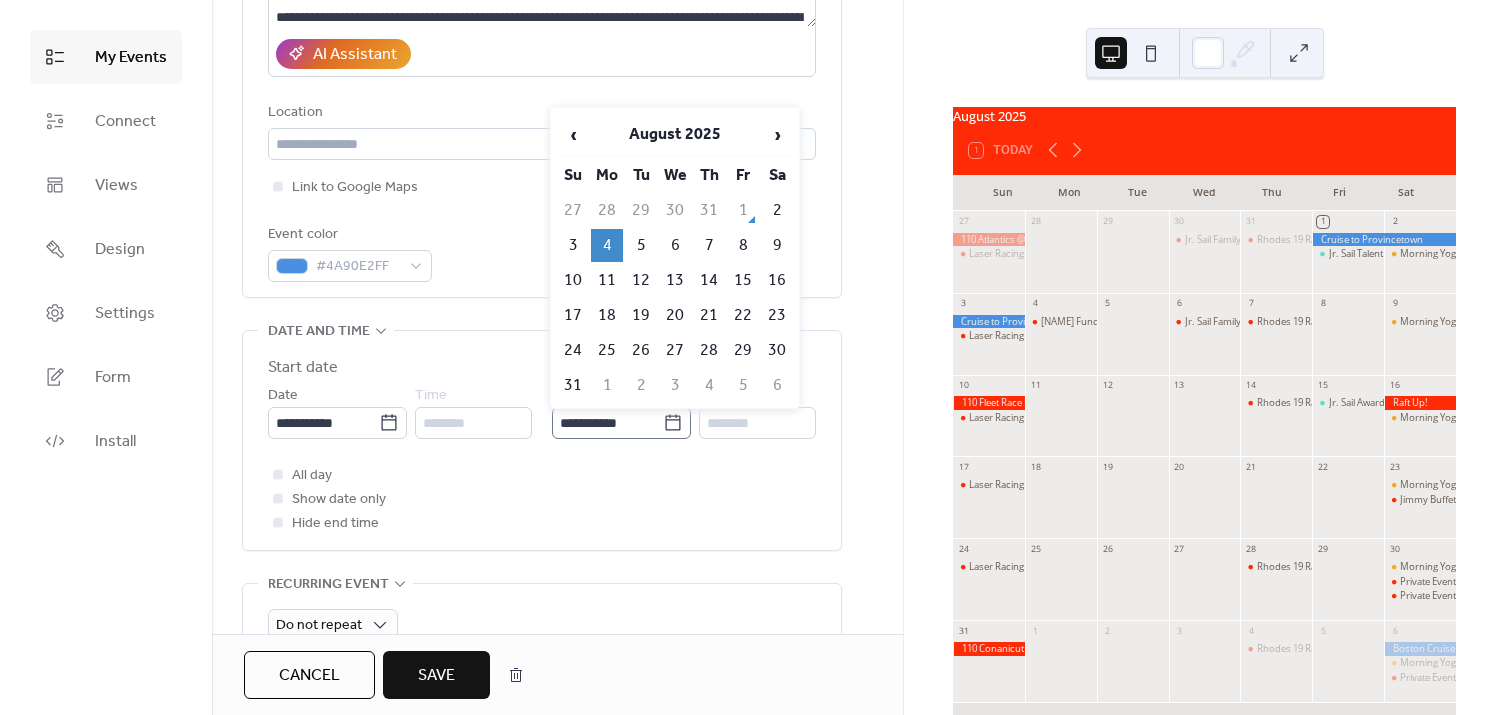 click 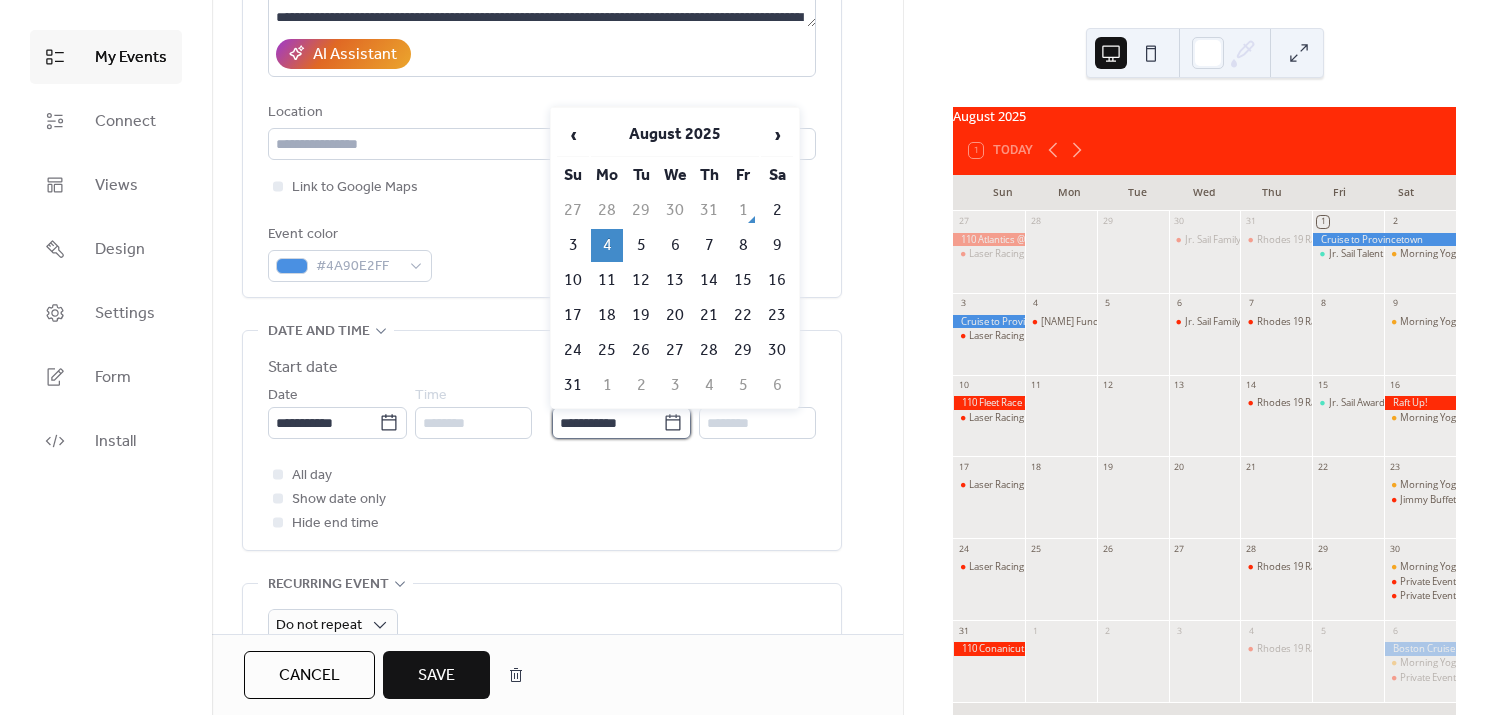 click on "**********" at bounding box center [607, 423] 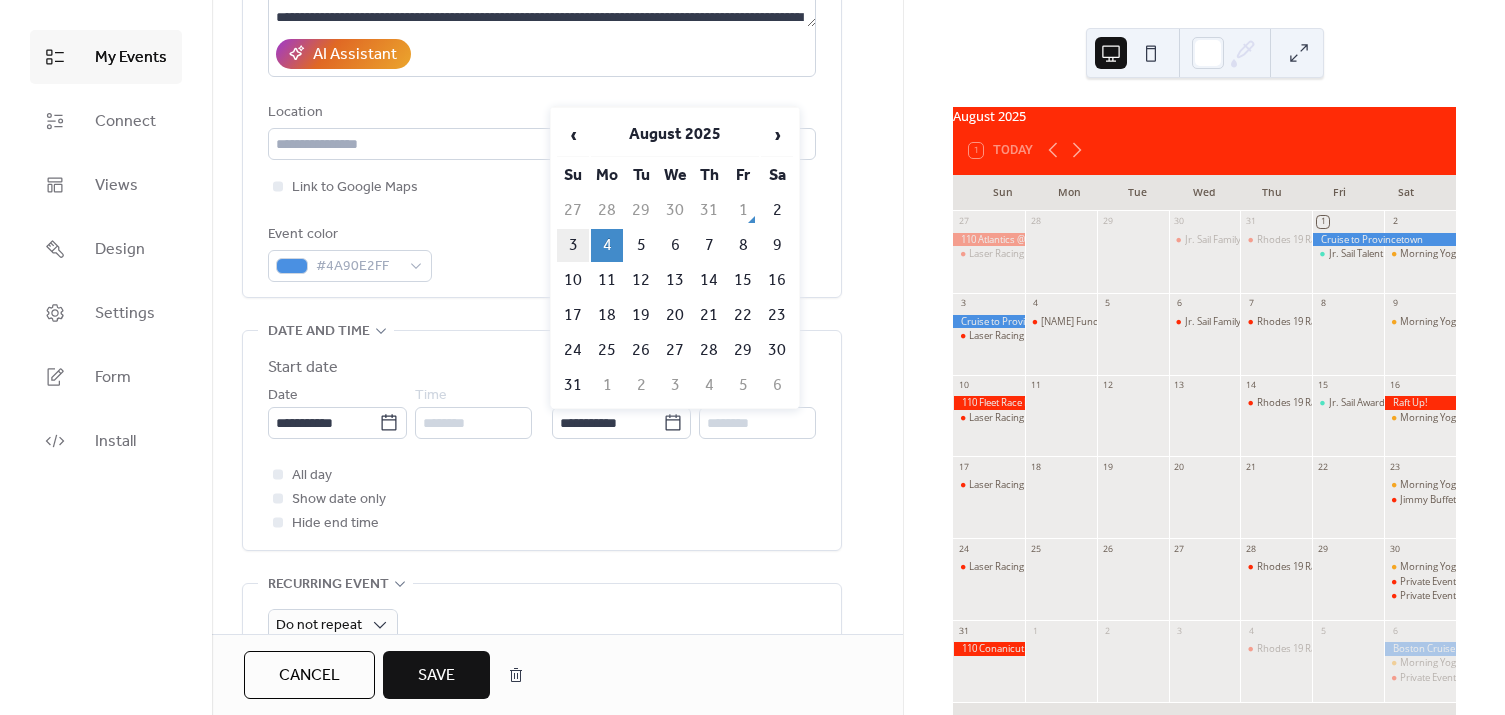 click on "3" at bounding box center (573, 245) 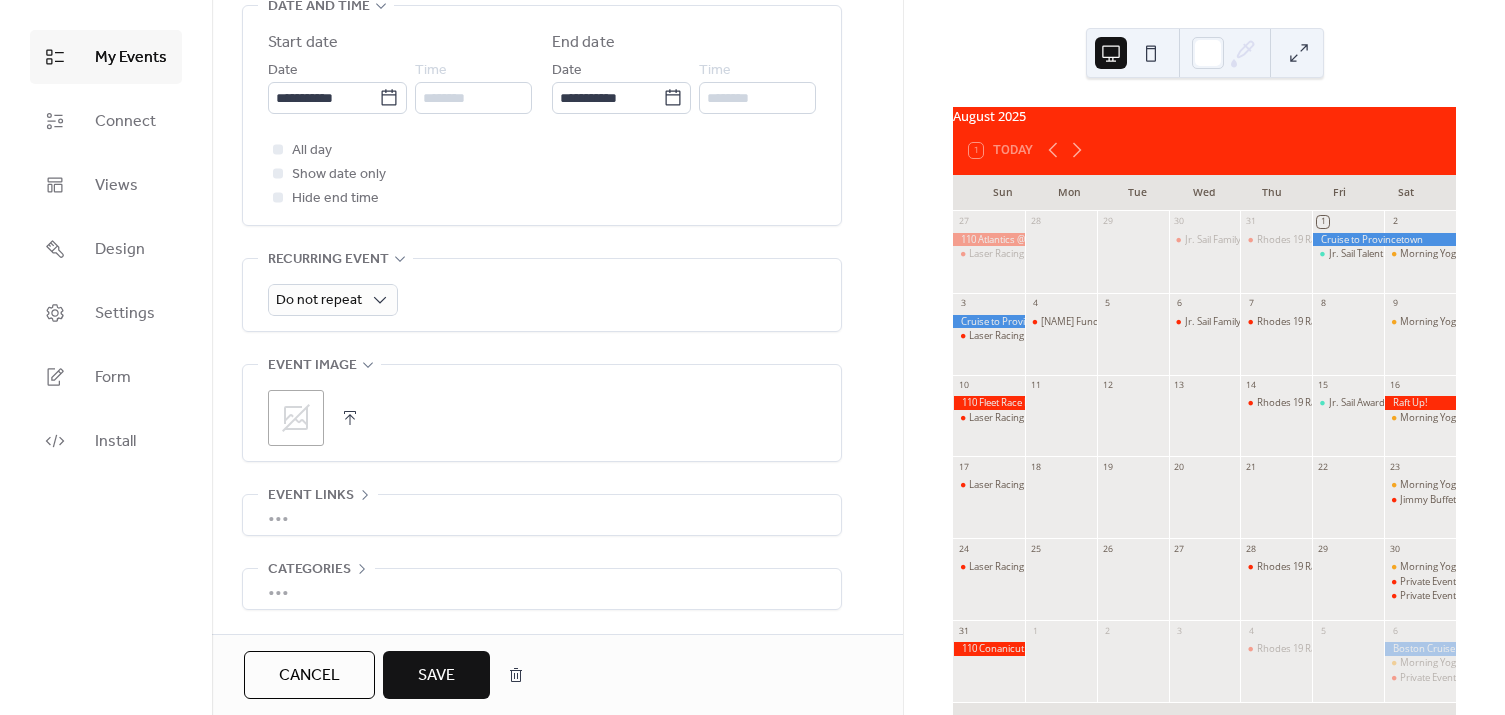 scroll, scrollTop: 727, scrollLeft: 0, axis: vertical 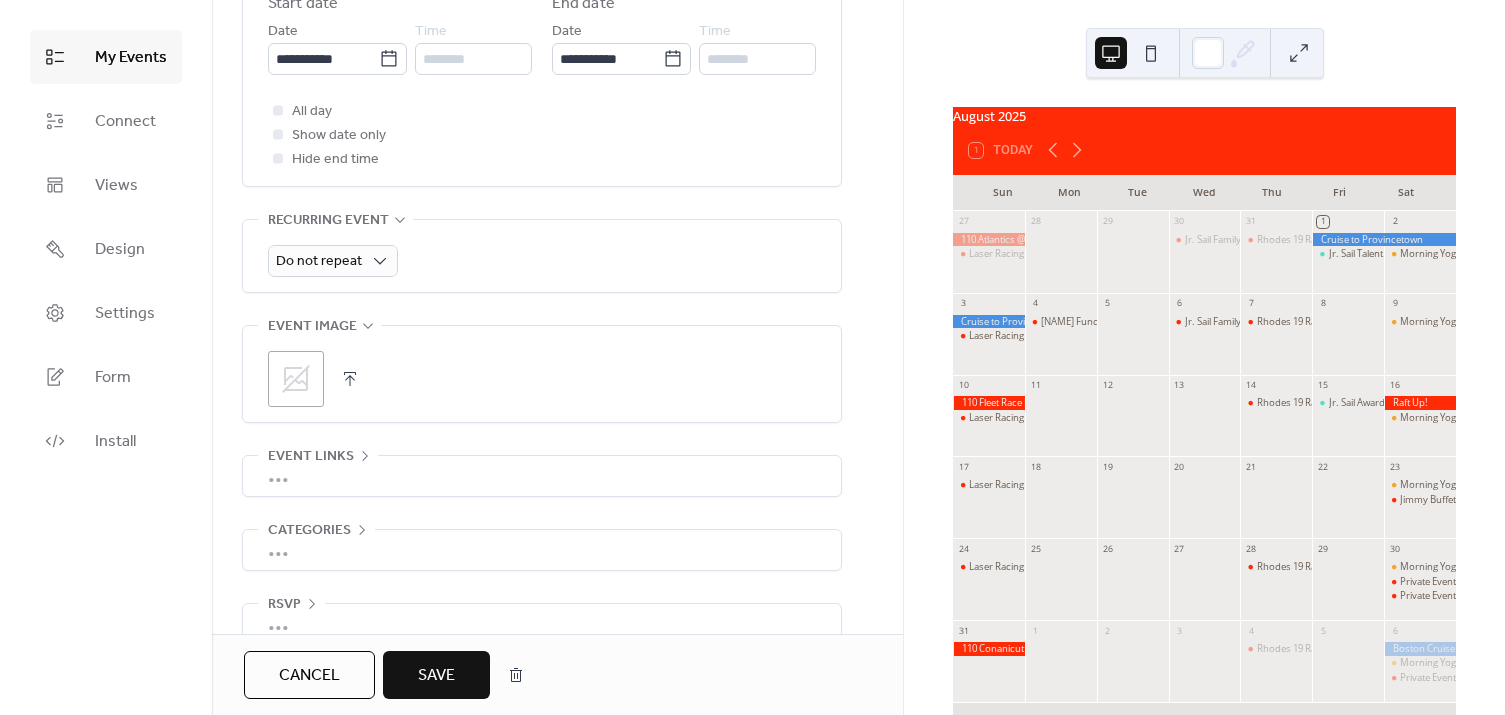 click on "Save" at bounding box center [436, 675] 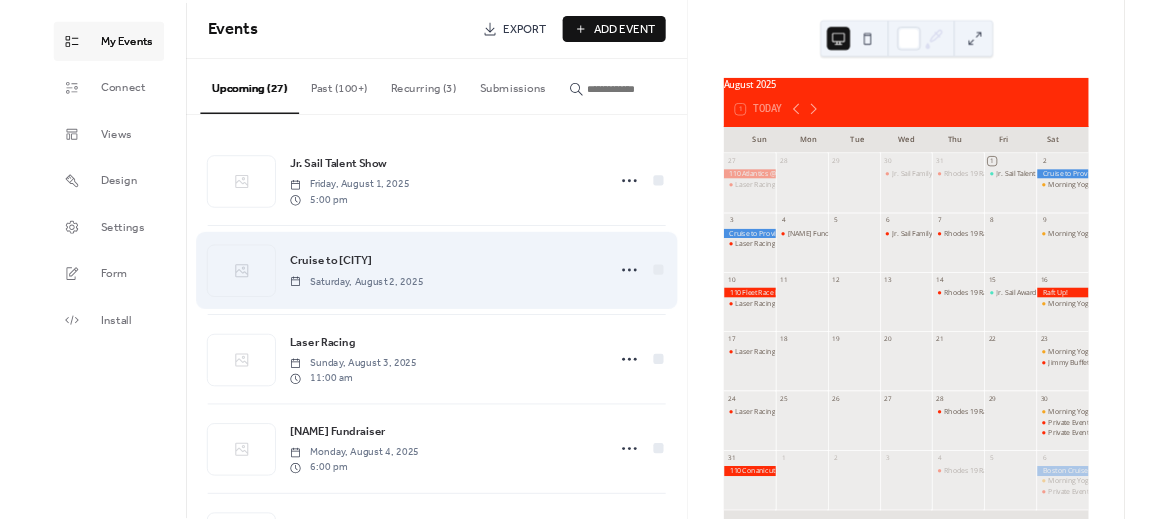 scroll, scrollTop: 90, scrollLeft: 0, axis: vertical 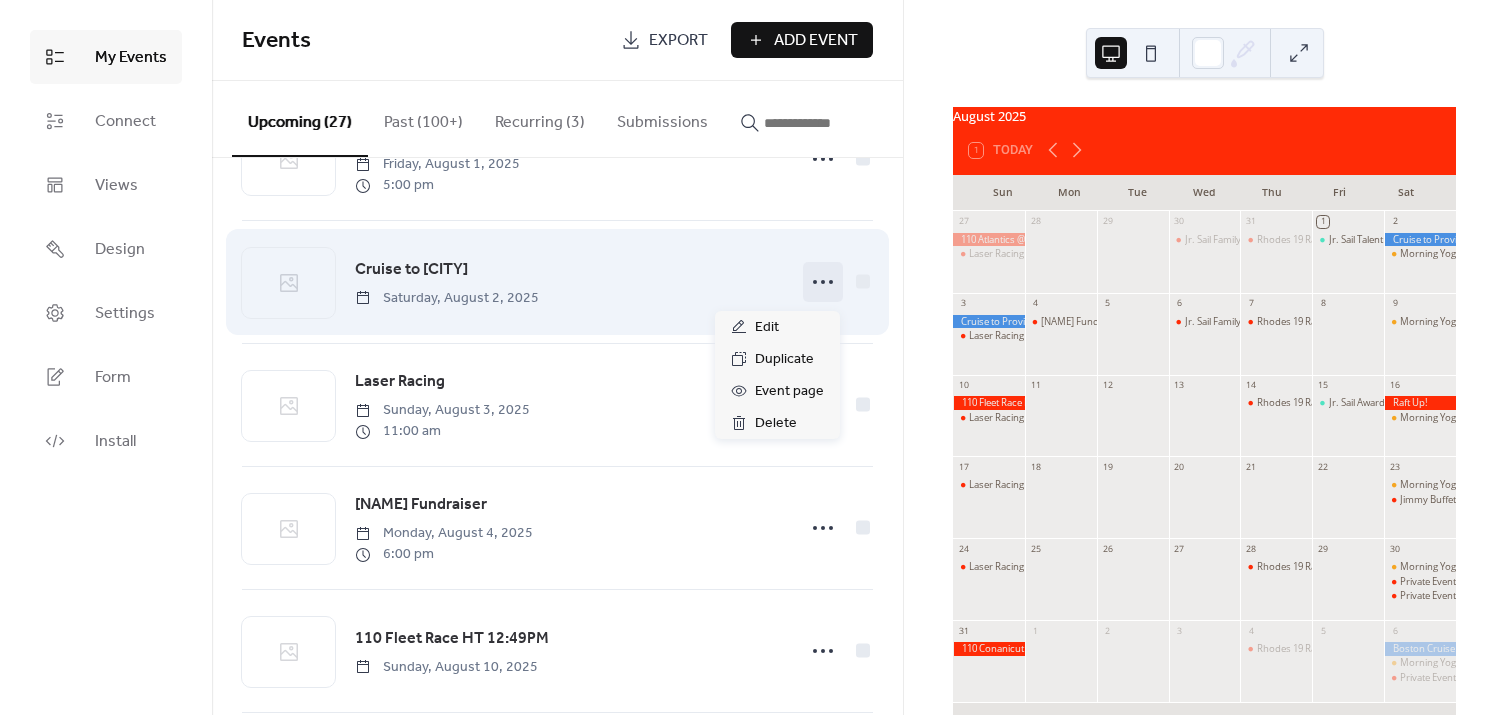 click 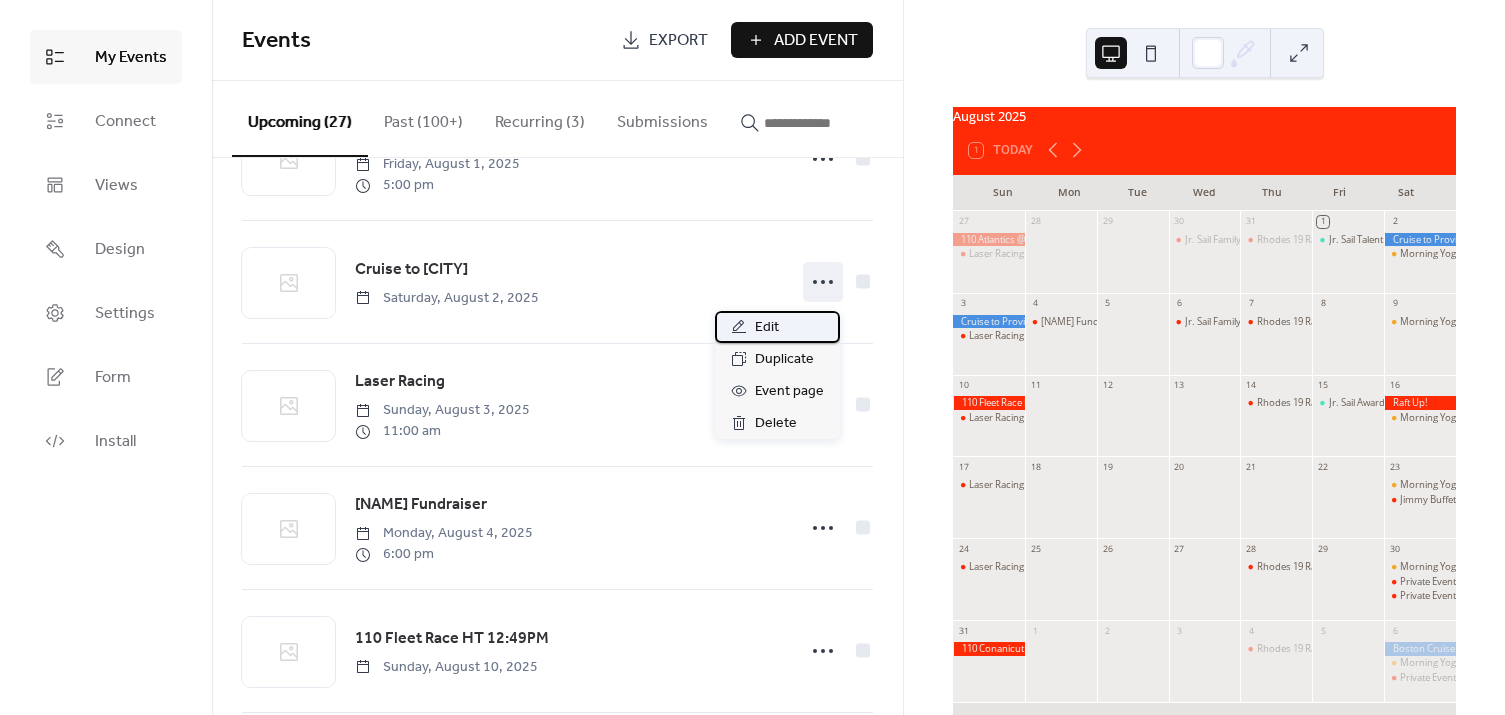 click on "Edit" at bounding box center [767, 328] 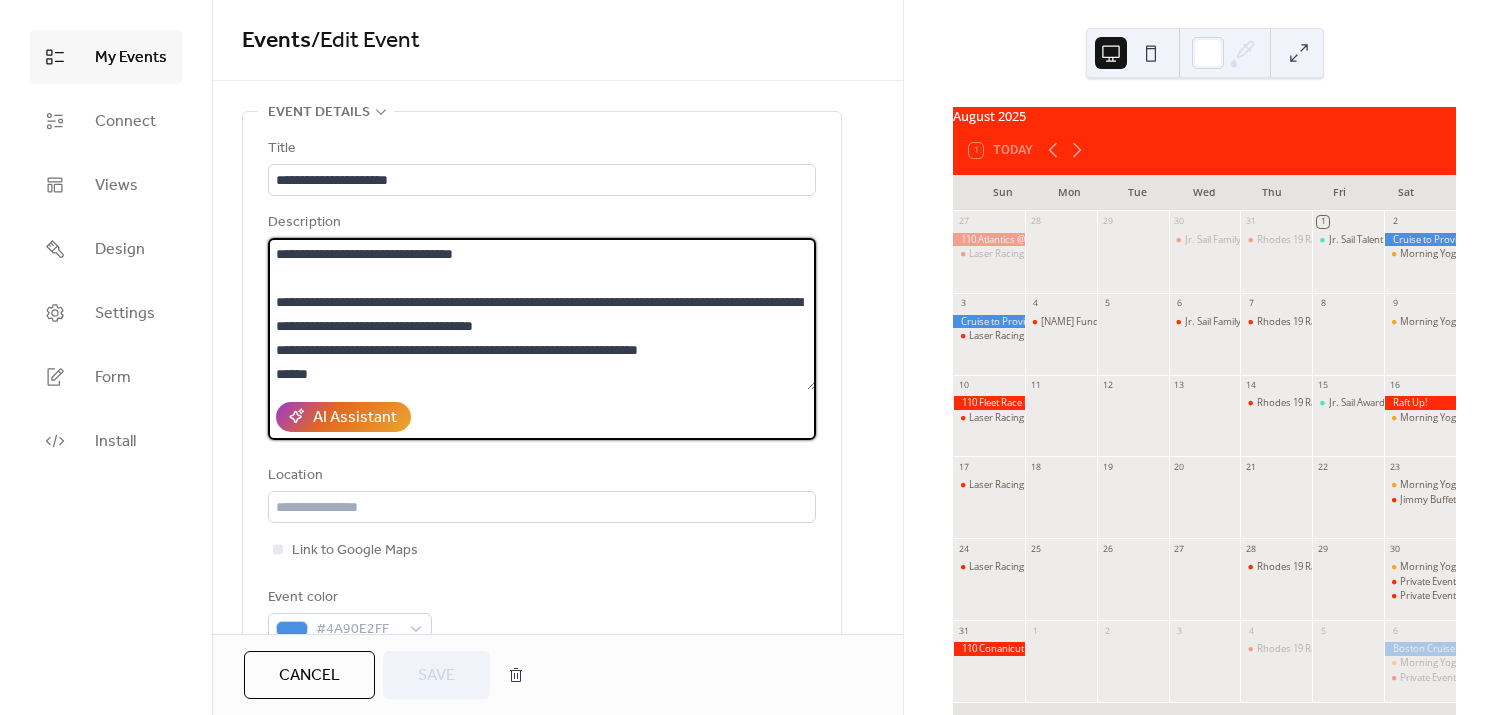 click at bounding box center [542, 314] 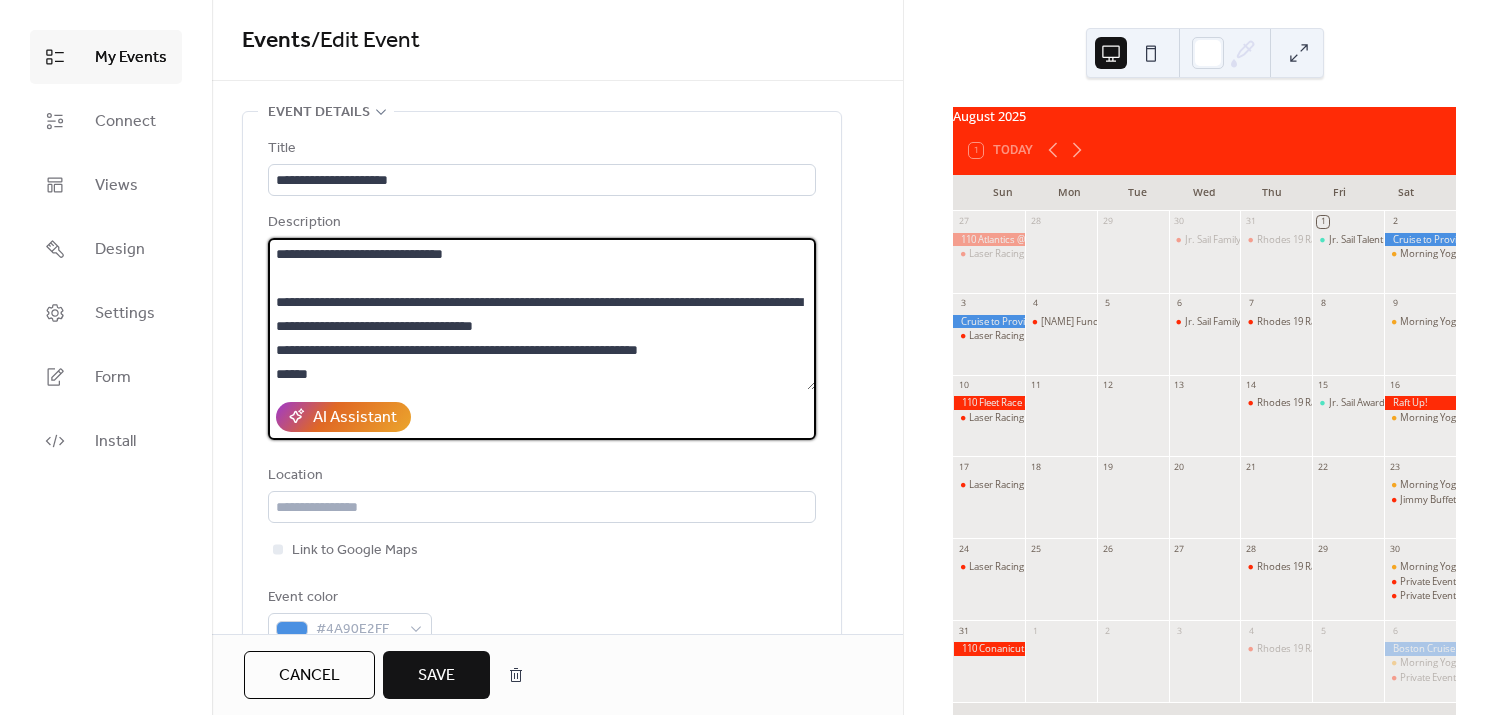 type on "**********" 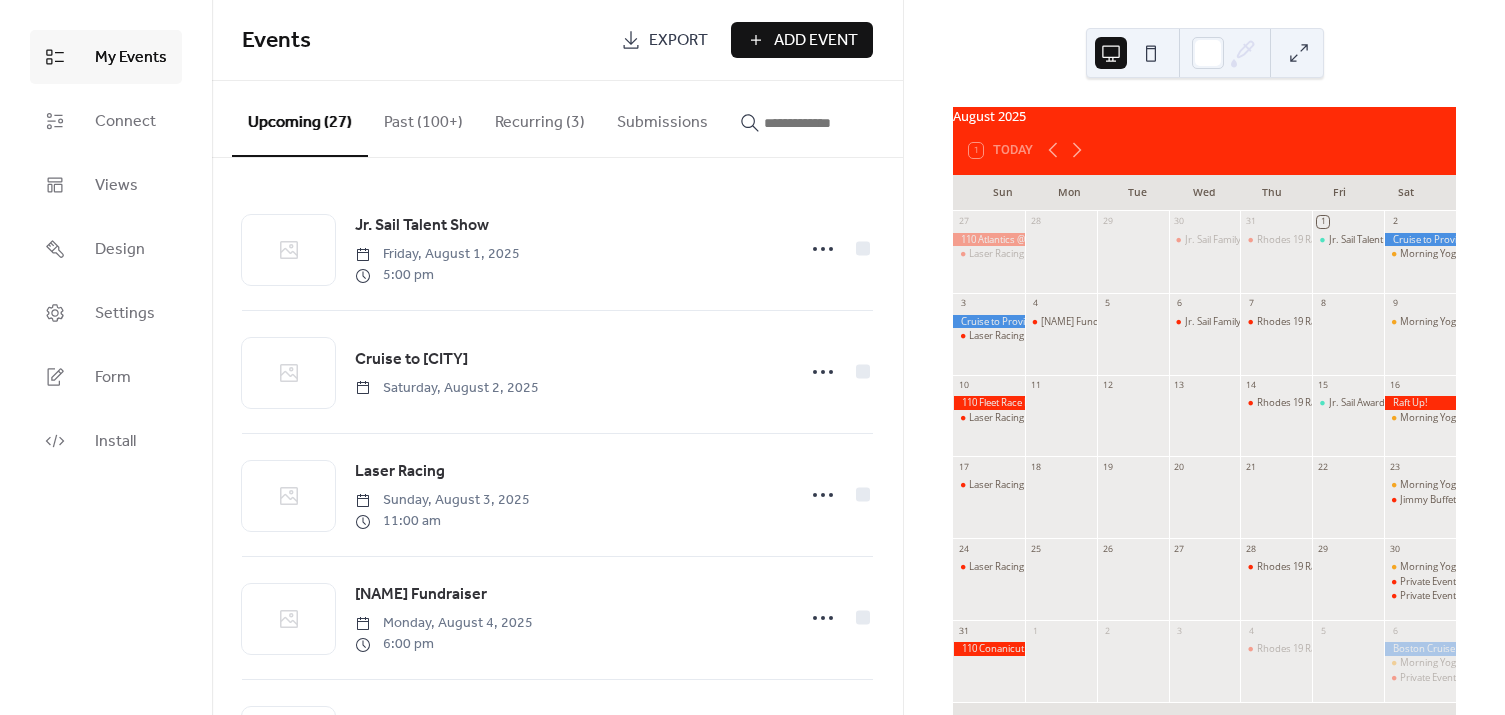 click on "Add Event" at bounding box center [816, 41] 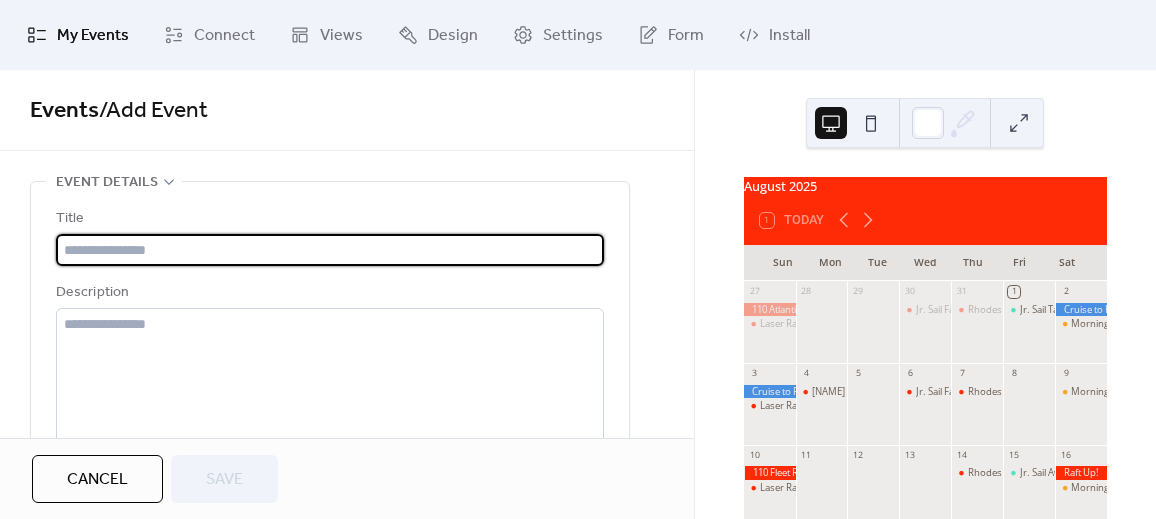 click at bounding box center [330, 250] 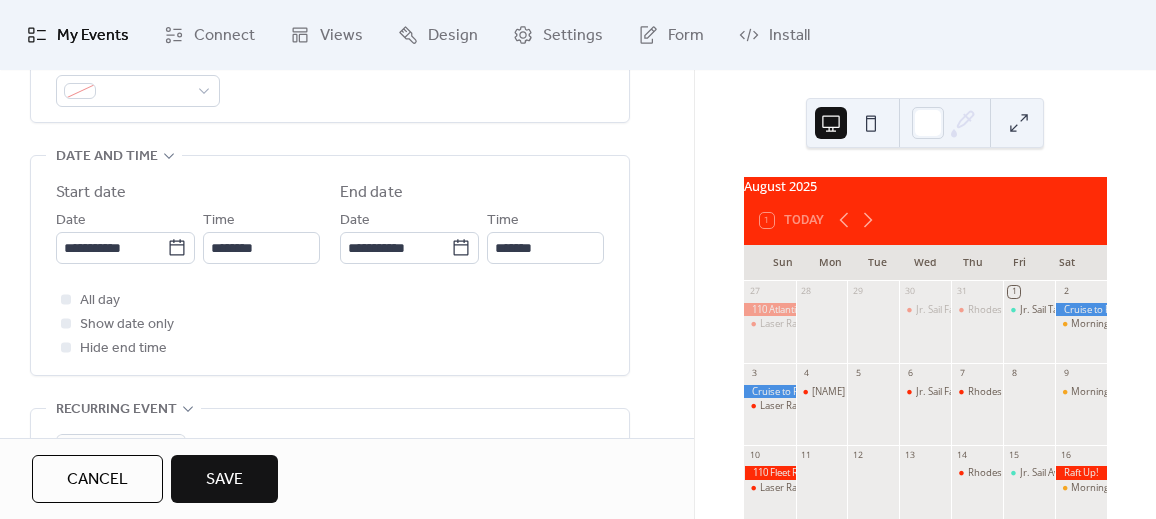 scroll, scrollTop: 636, scrollLeft: 0, axis: vertical 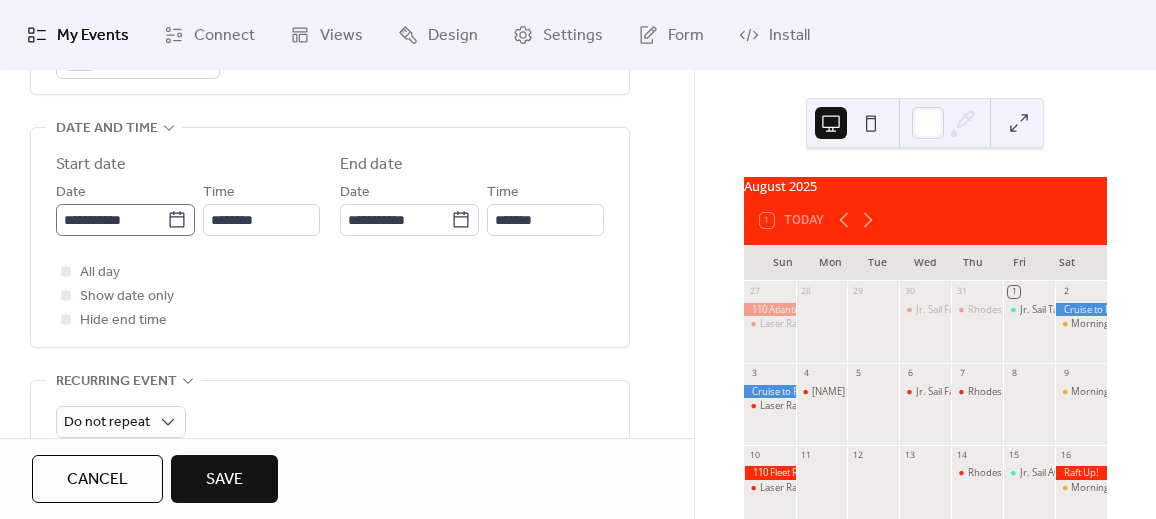 type on "**********" 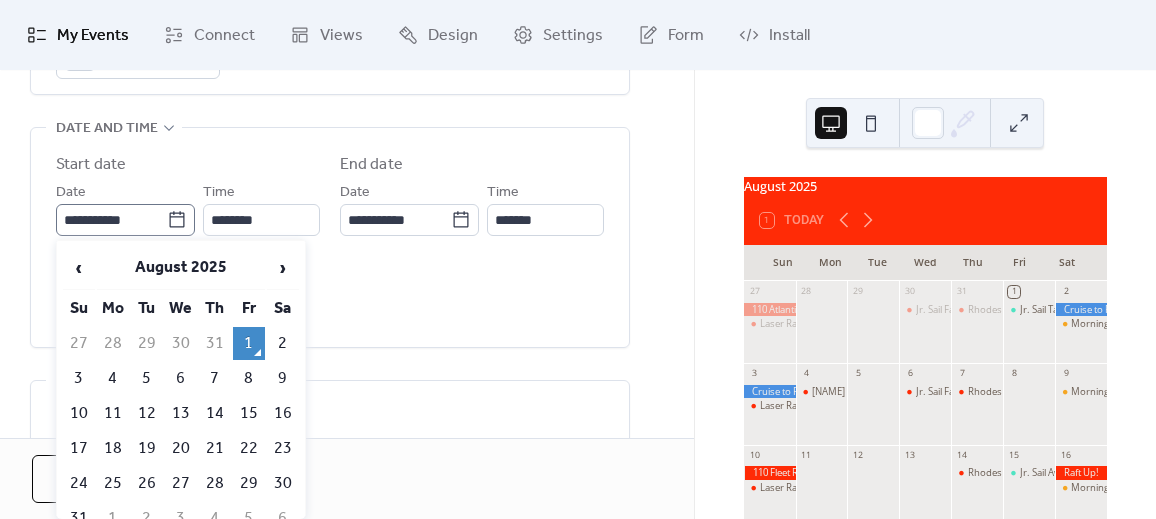 click 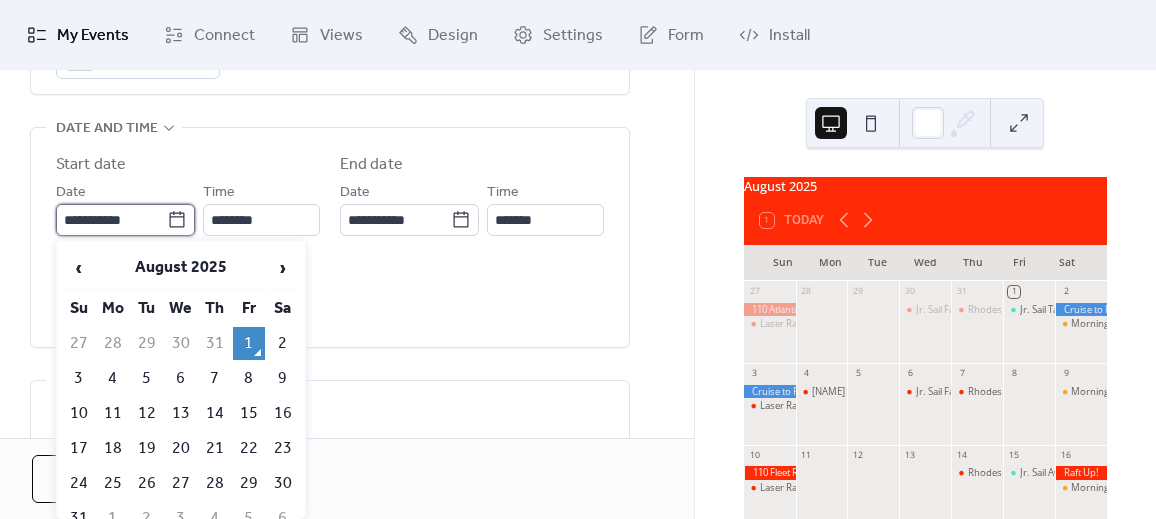click on "**********" at bounding box center [111, 220] 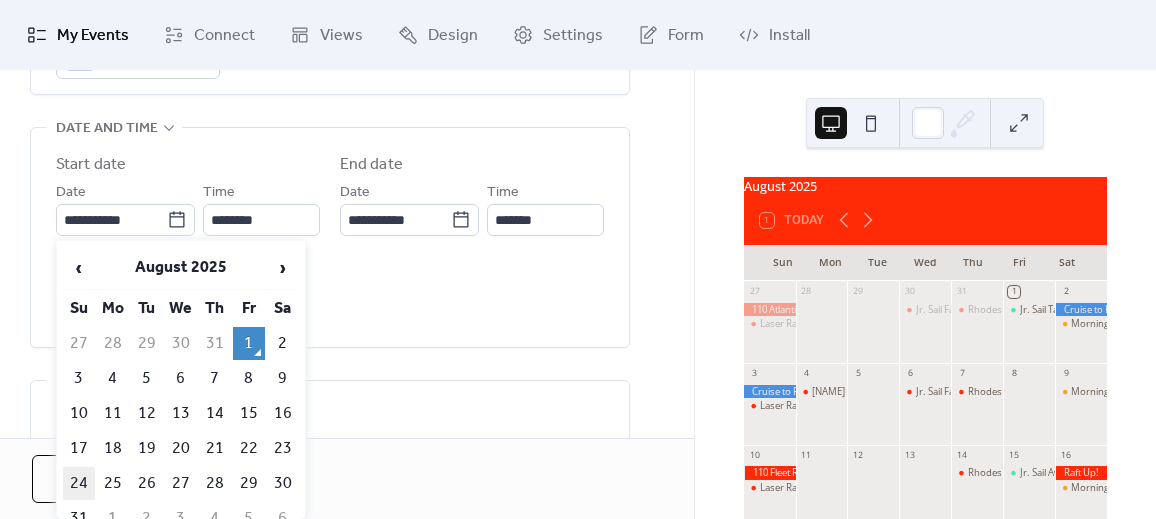 click on "24" at bounding box center [79, 483] 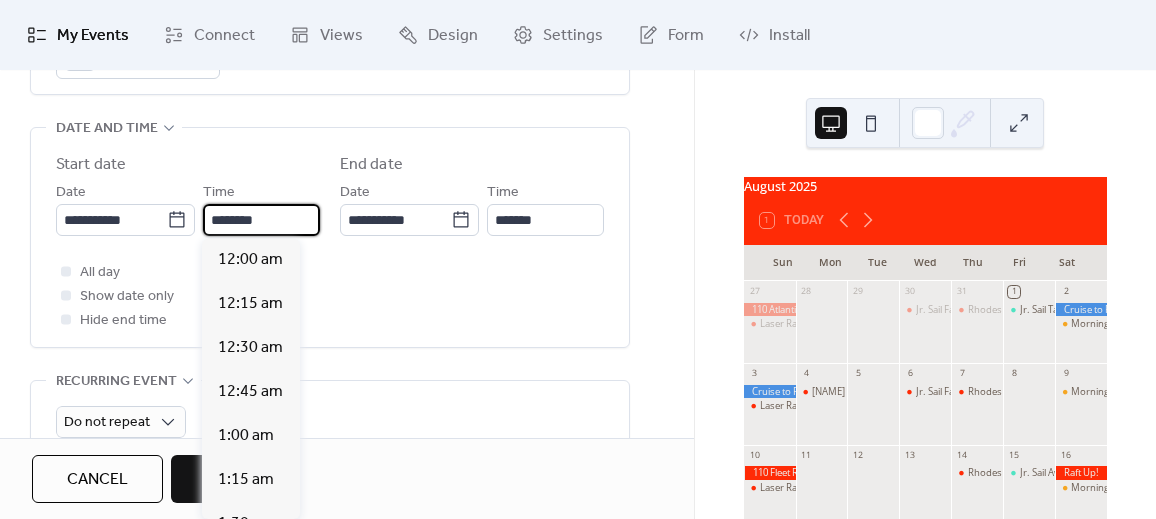 click on "********" at bounding box center (261, 220) 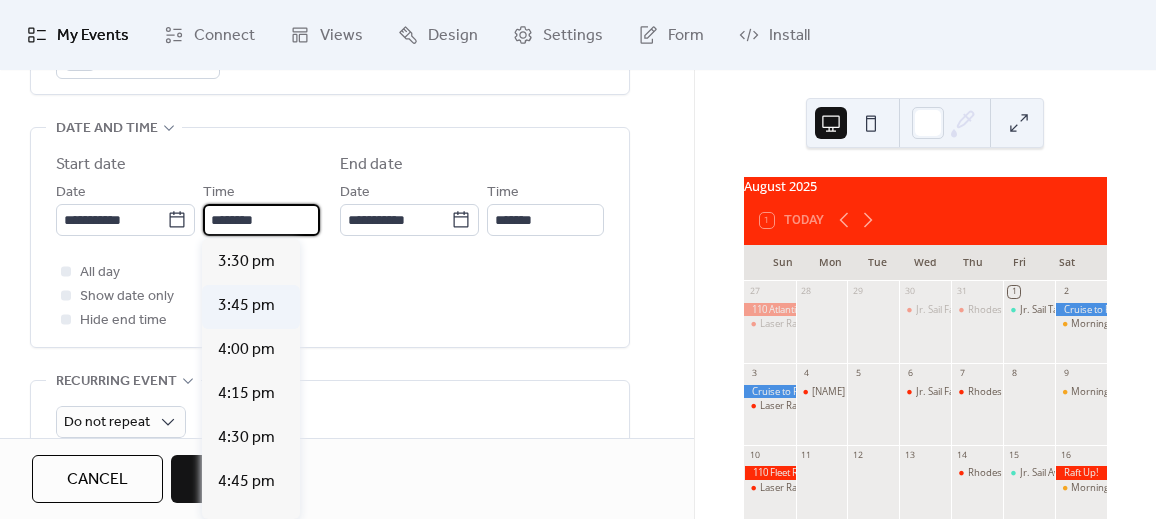 scroll, scrollTop: 2765, scrollLeft: 0, axis: vertical 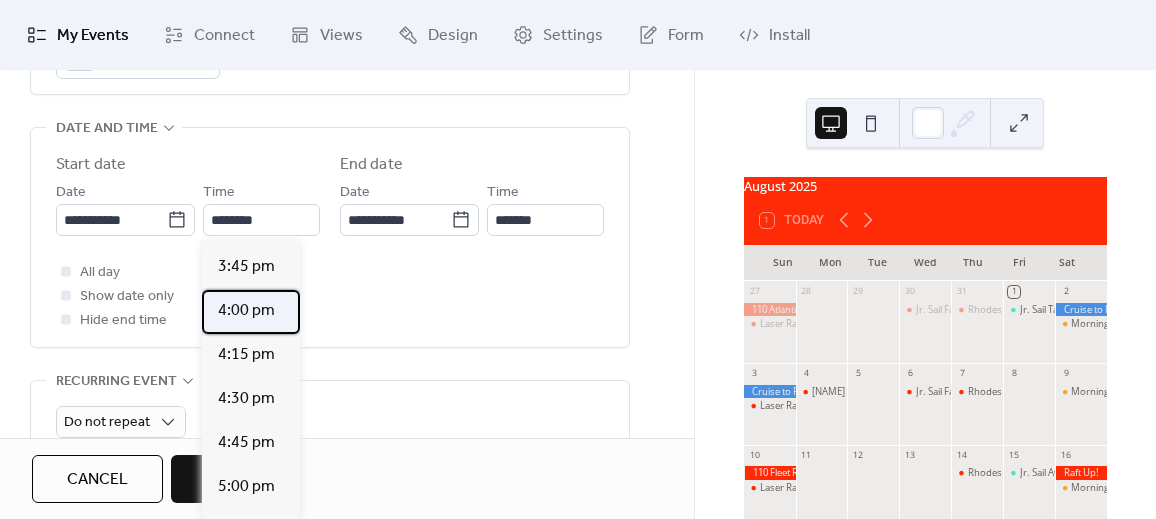 click on "4:00 pm" at bounding box center (246, 311) 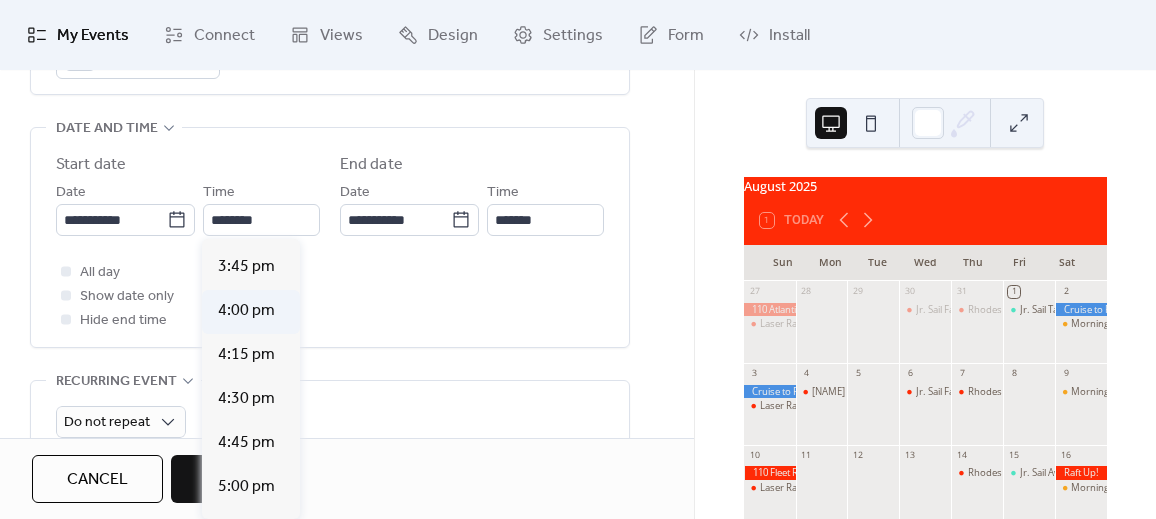 type on "*******" 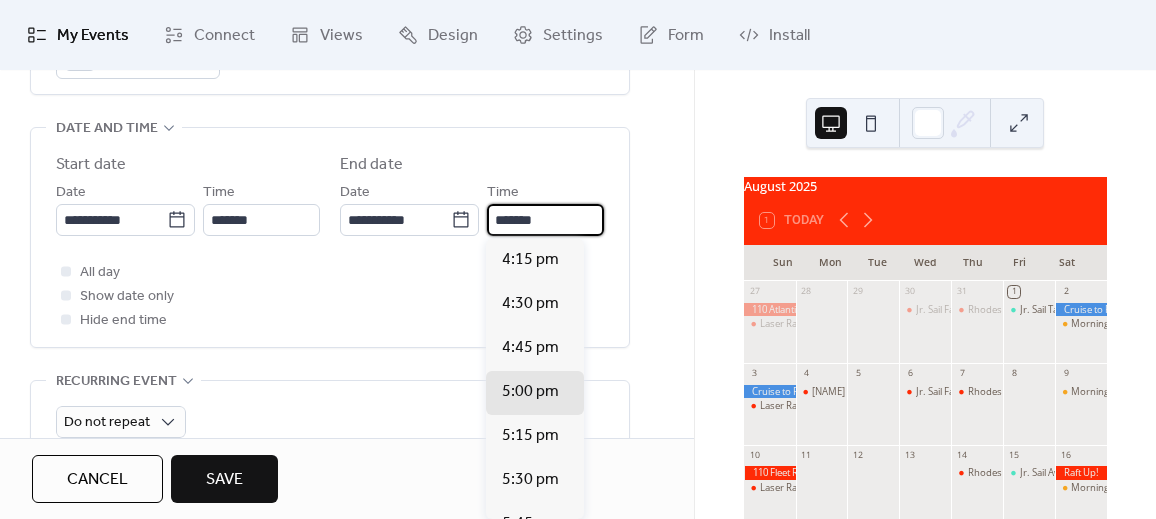 click on "*******" at bounding box center (545, 220) 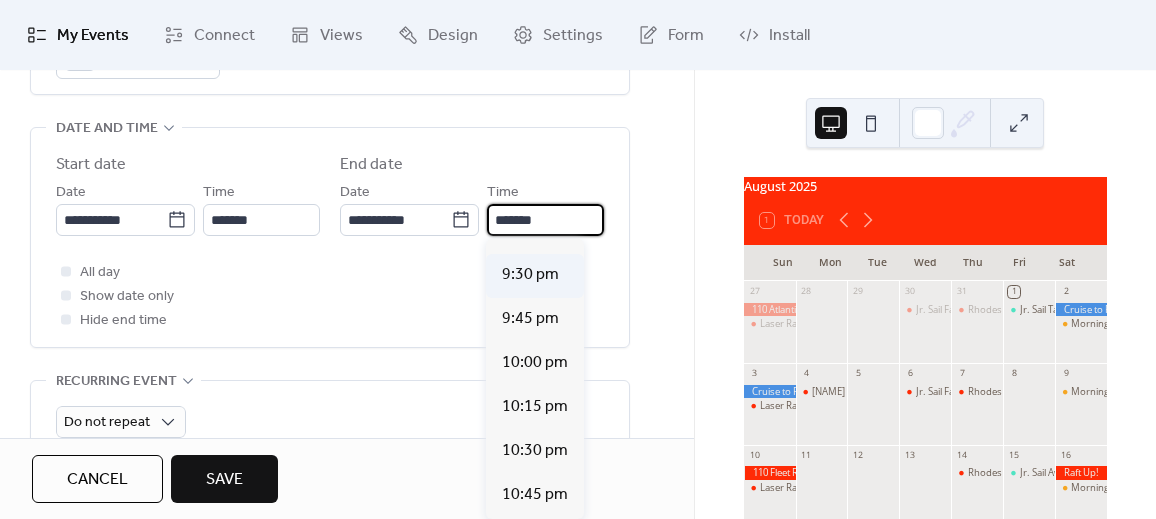 scroll, scrollTop: 818, scrollLeft: 0, axis: vertical 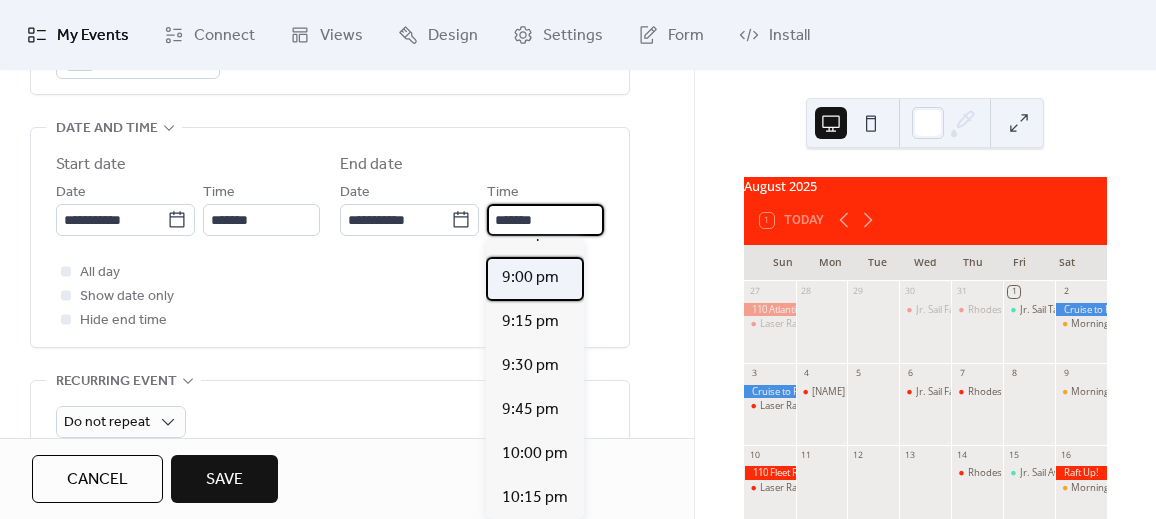 click on "9:00 pm" at bounding box center [530, 278] 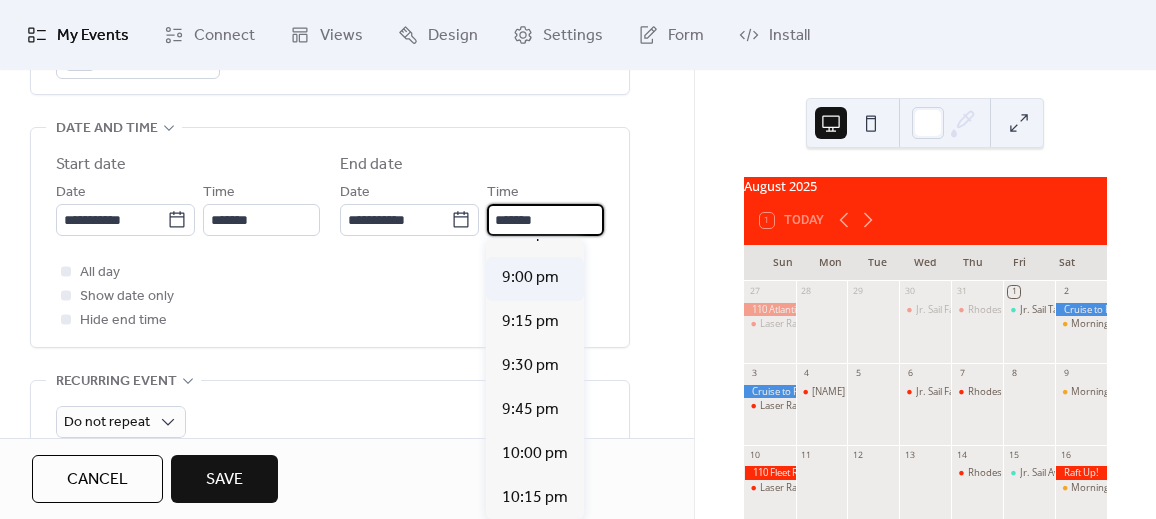 type on "*******" 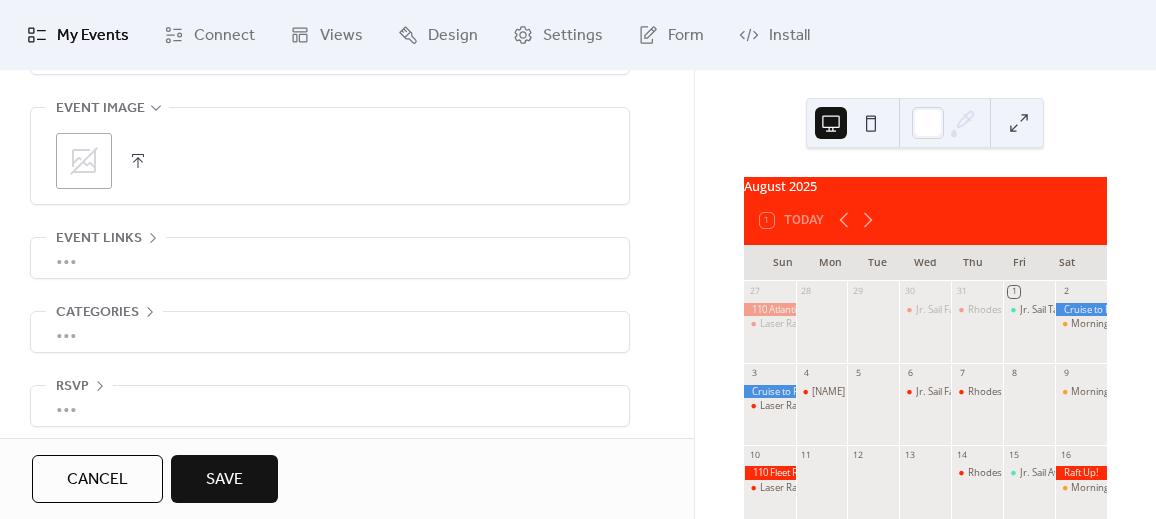 scroll, scrollTop: 1022, scrollLeft: 0, axis: vertical 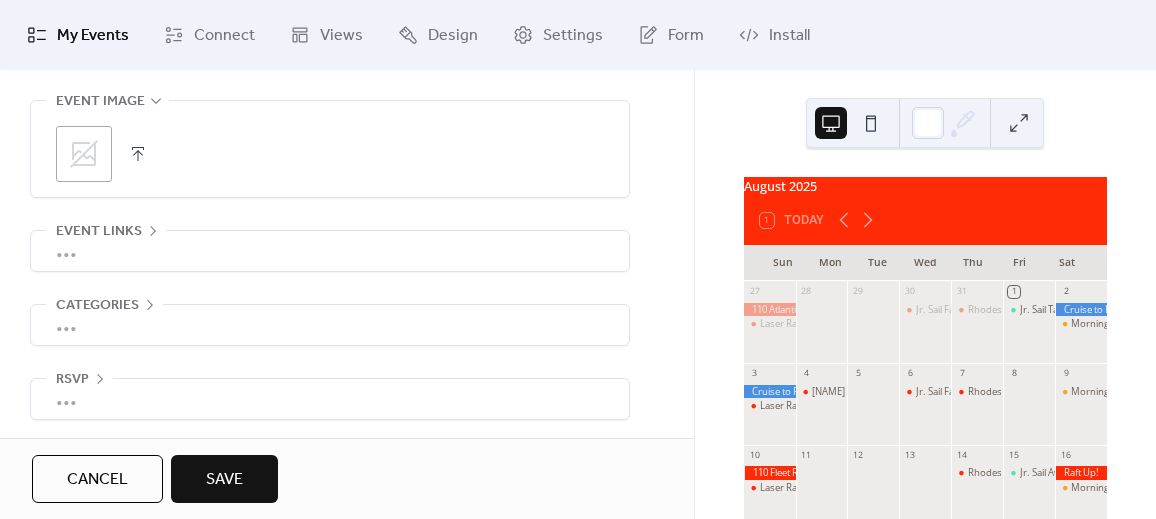 click on "Save" at bounding box center (224, 480) 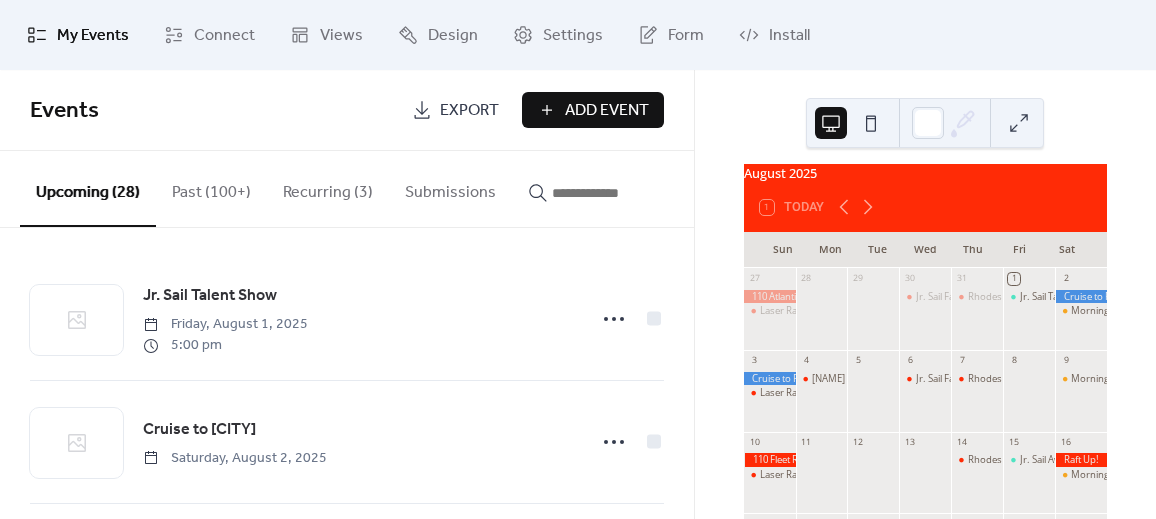 scroll, scrollTop: 0, scrollLeft: 0, axis: both 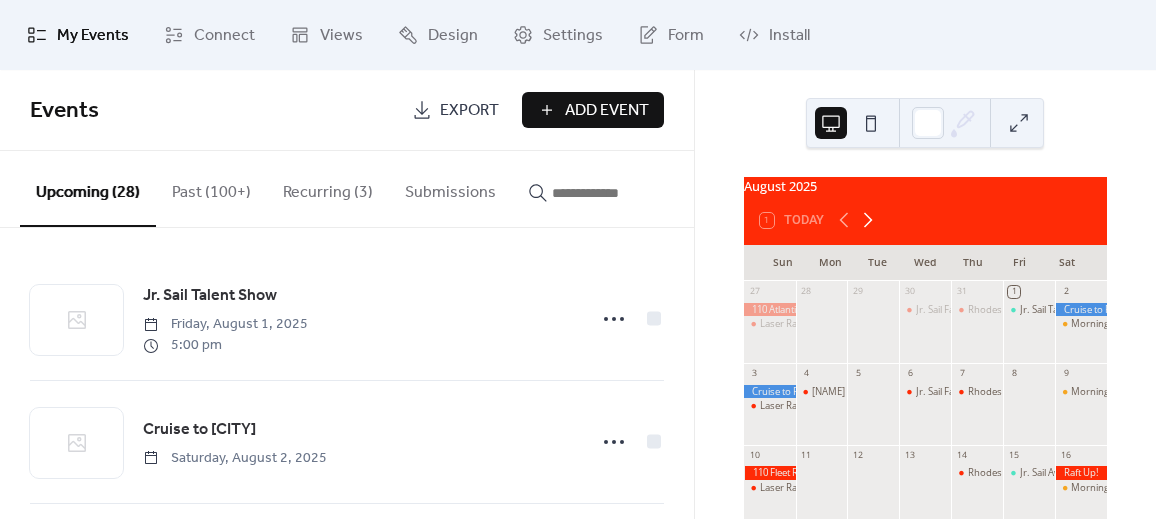 click 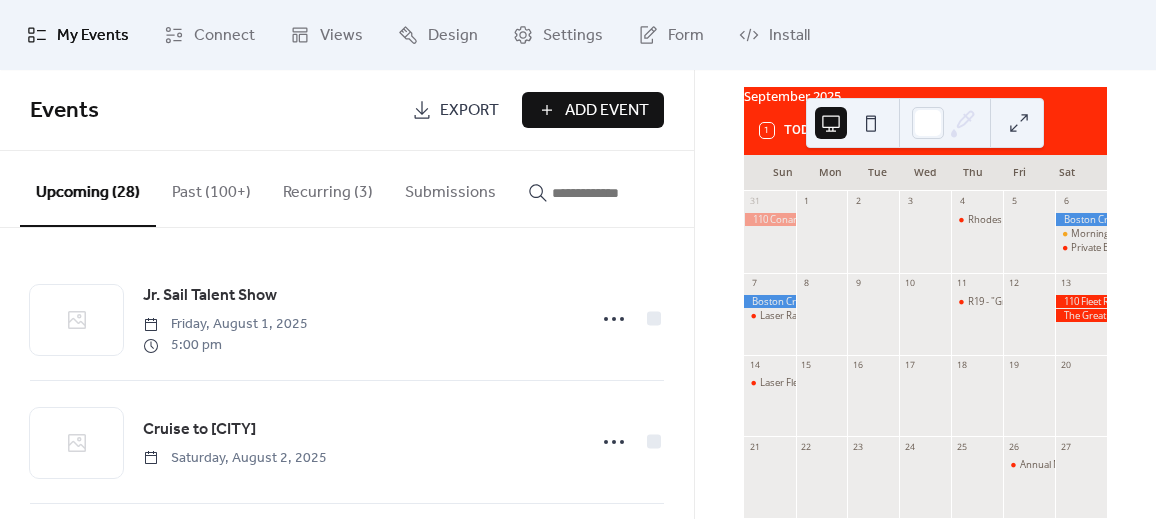 scroll, scrollTop: 0, scrollLeft: 0, axis: both 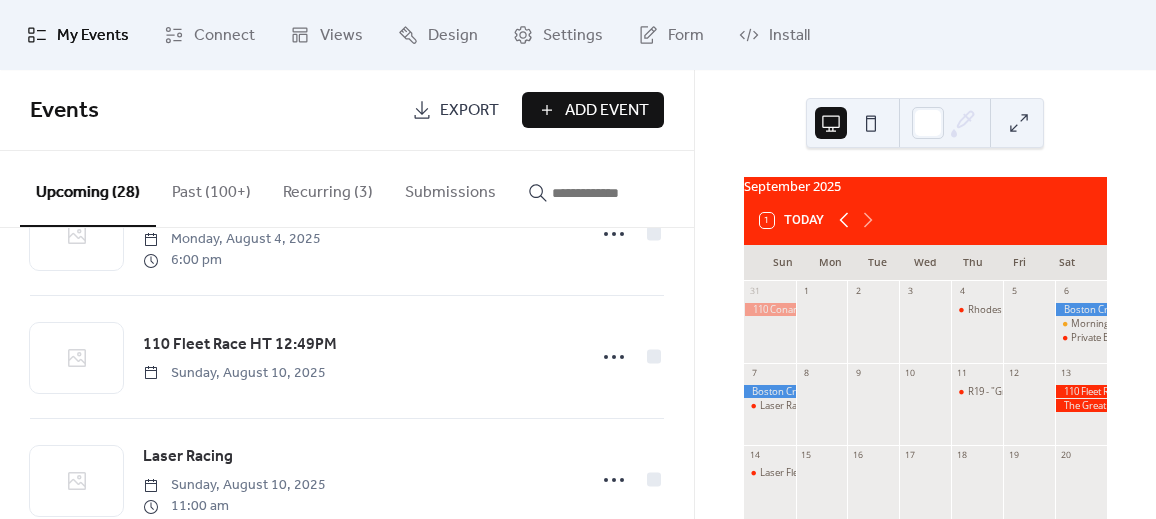 click 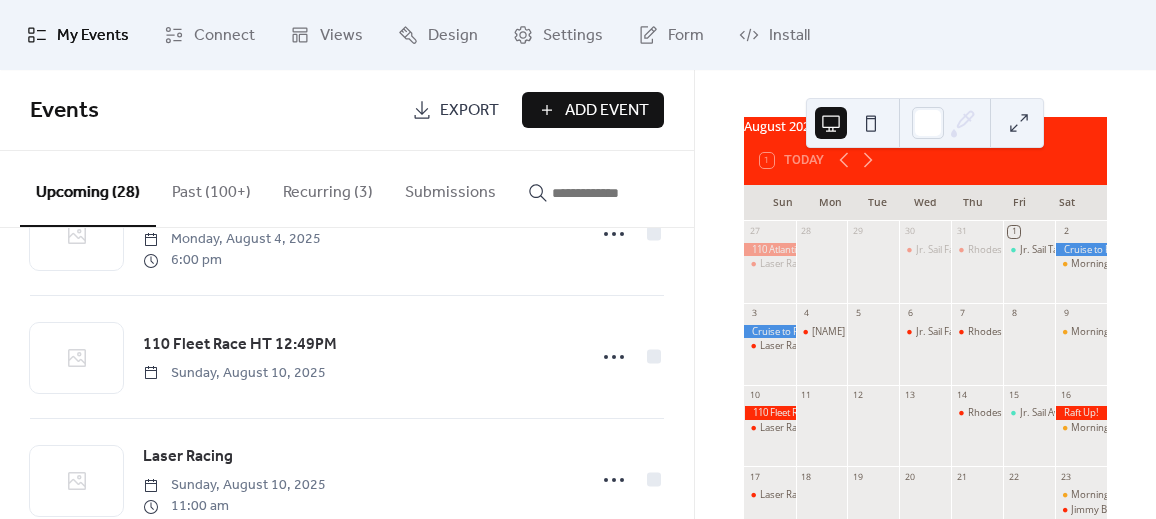 scroll, scrollTop: 90, scrollLeft: 0, axis: vertical 